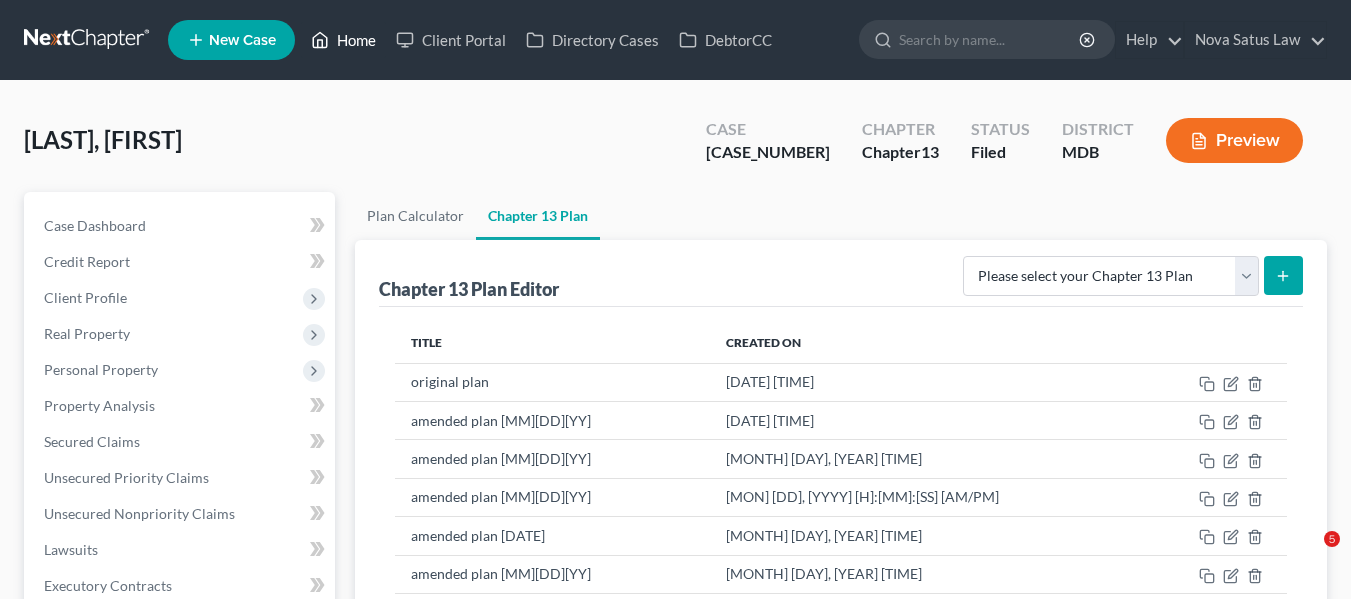 scroll, scrollTop: 0, scrollLeft: 0, axis: both 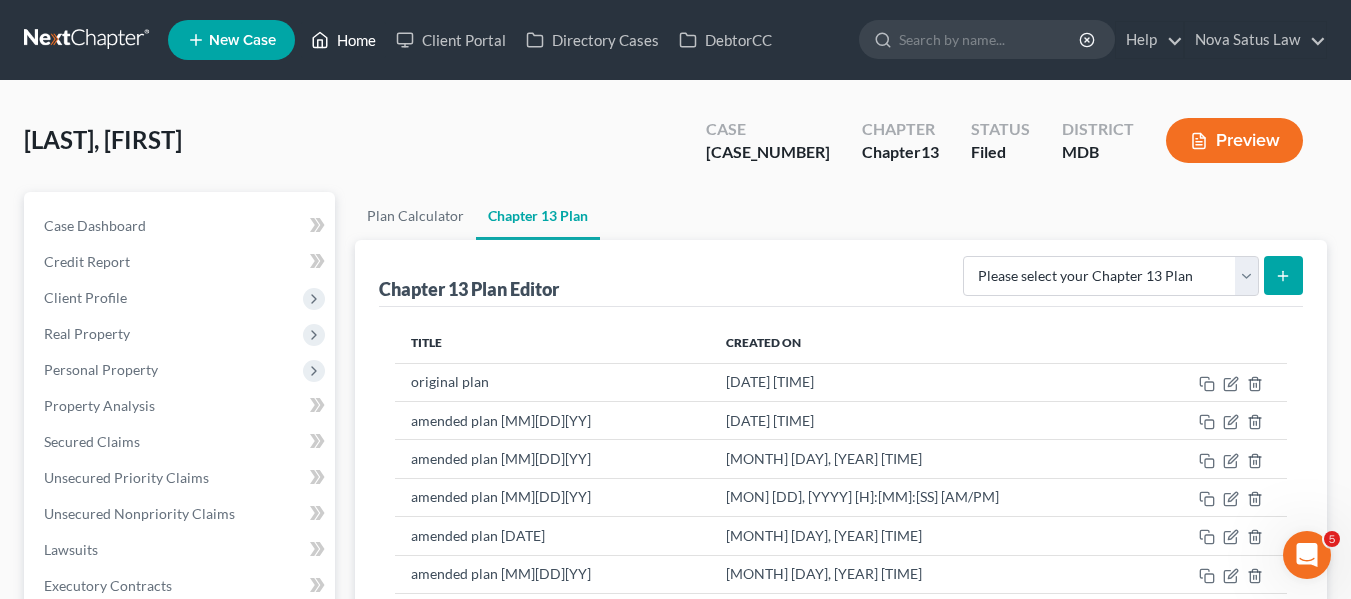 click on "Home" at bounding box center [343, 40] 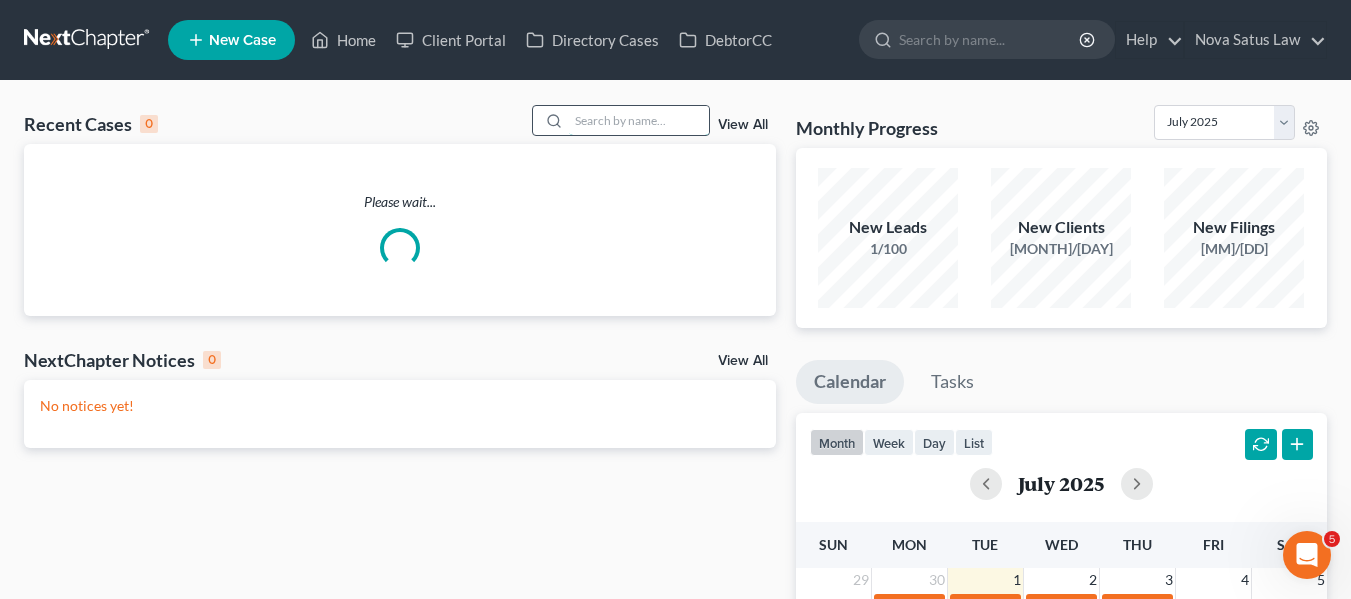 click at bounding box center [639, 120] 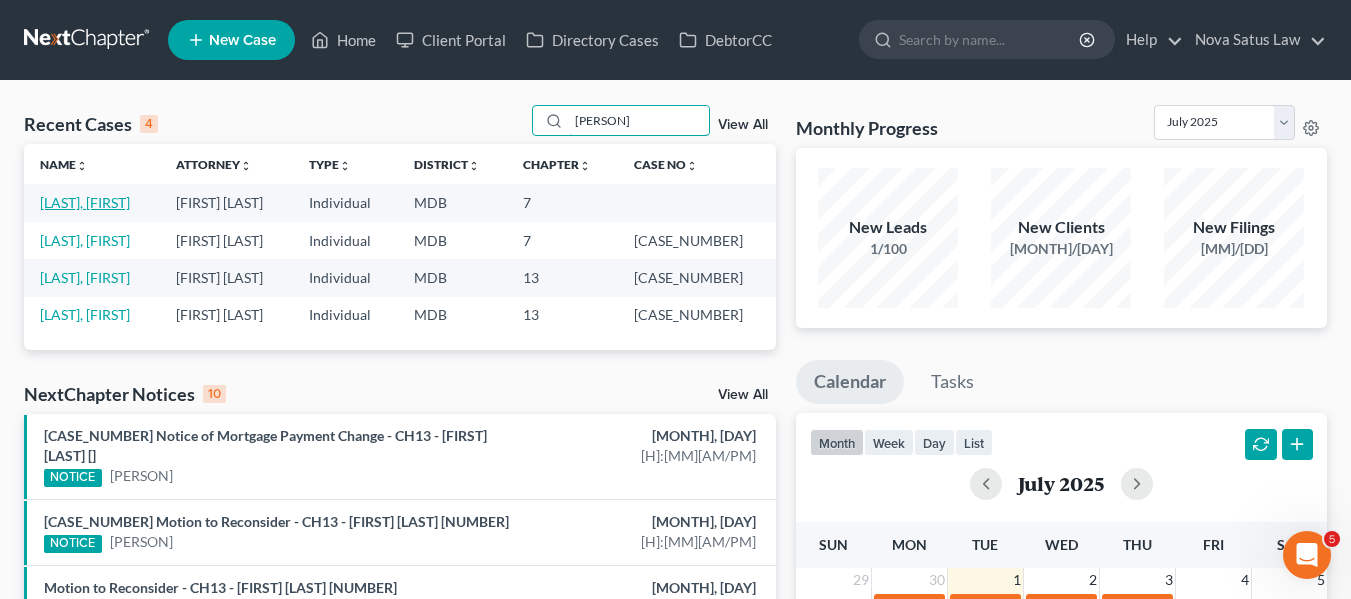 type on "[PERSON]" 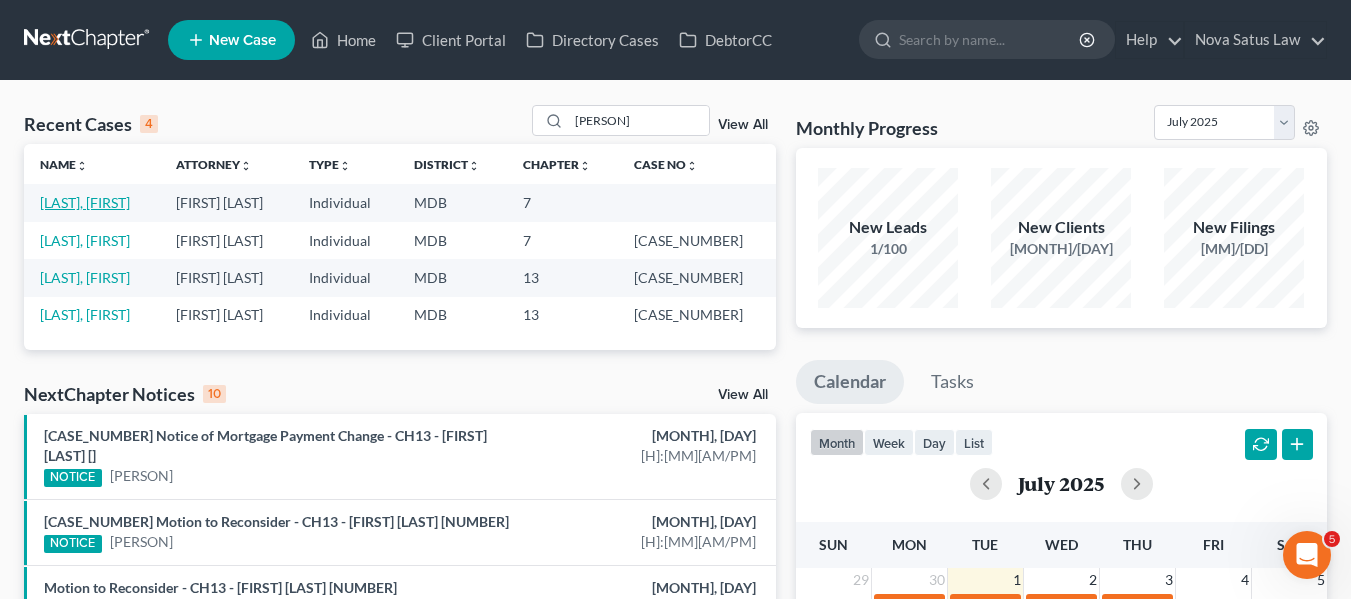 click on "[LAST], [FIRST]" at bounding box center (85, 202) 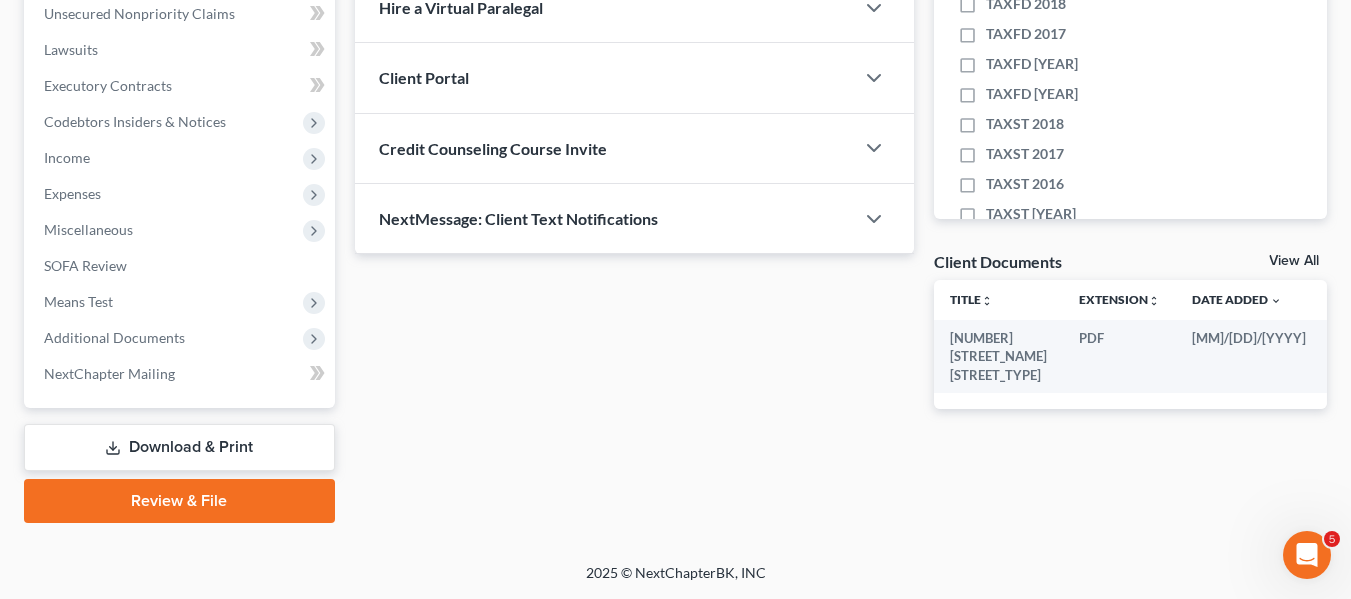 scroll, scrollTop: 0, scrollLeft: 0, axis: both 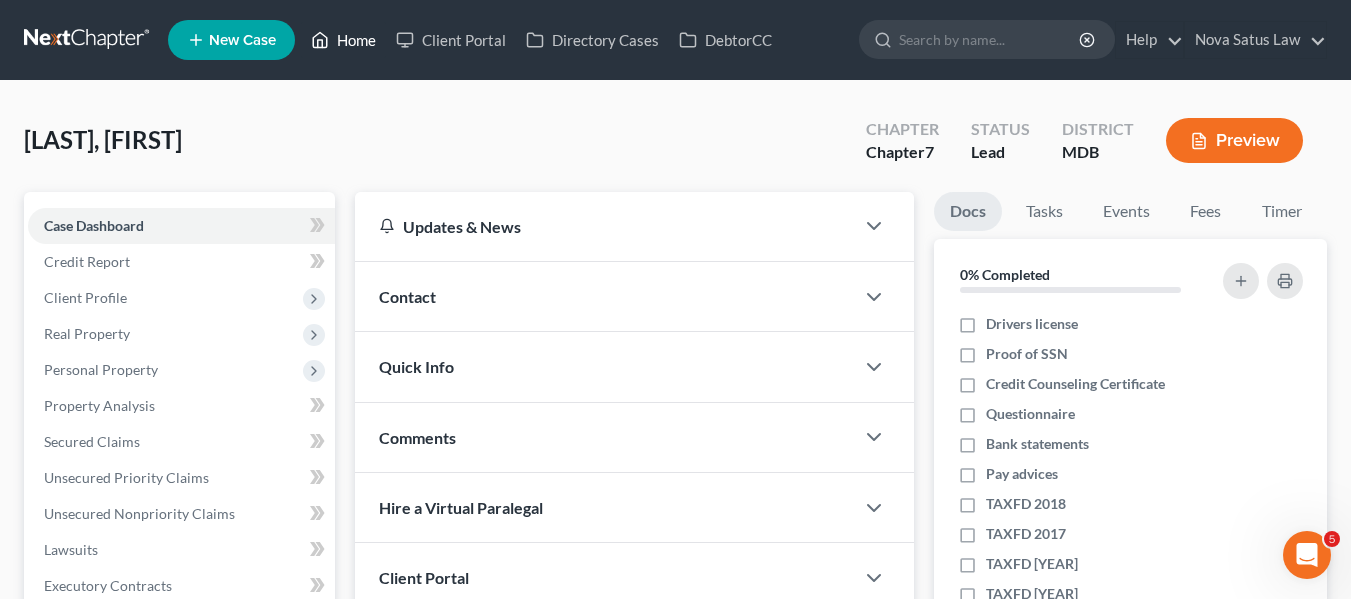 click on "Home" at bounding box center (343, 40) 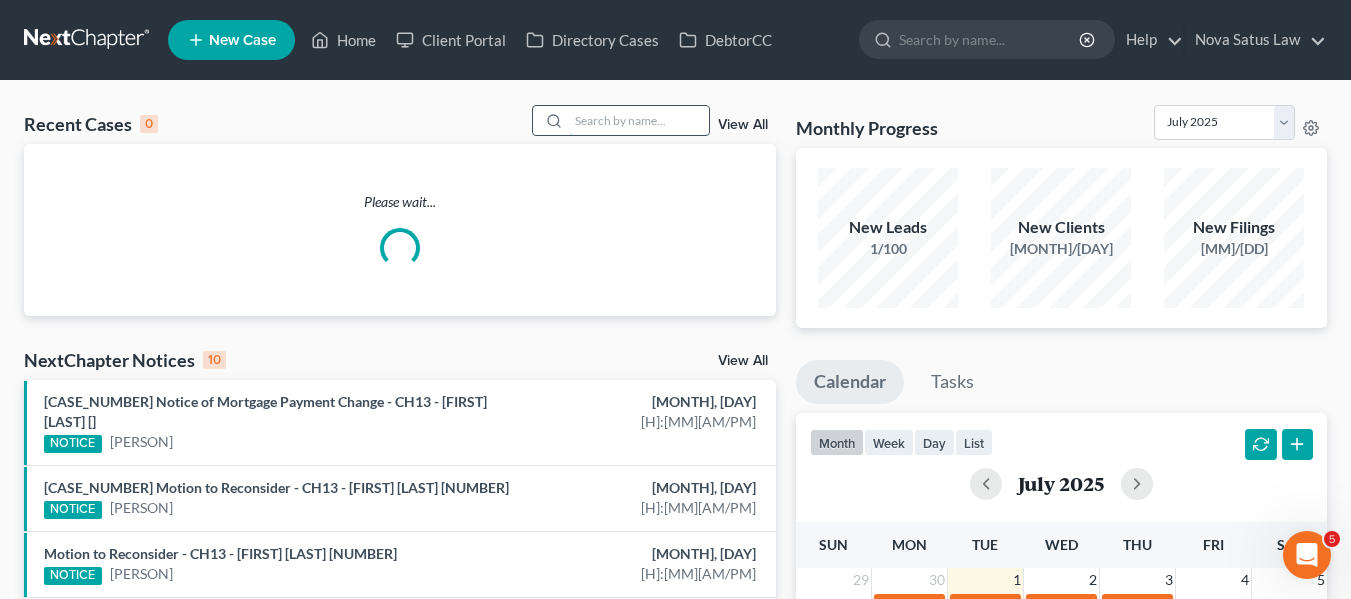 click at bounding box center (639, 120) 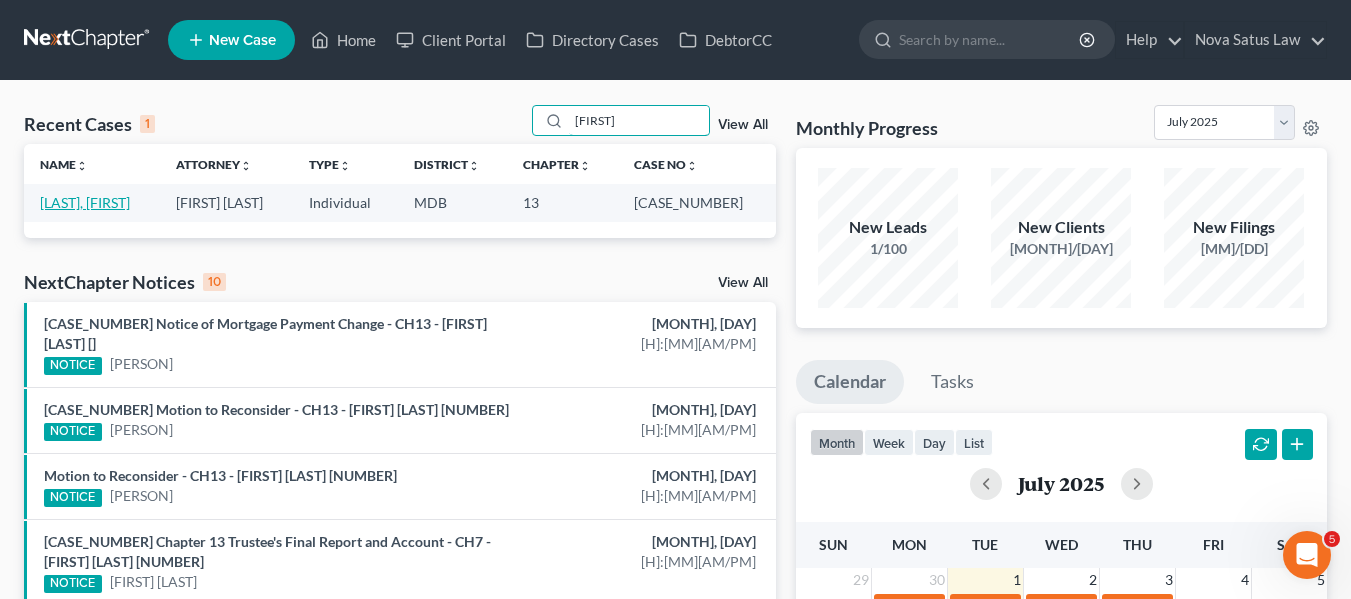 type on "[FIRST]" 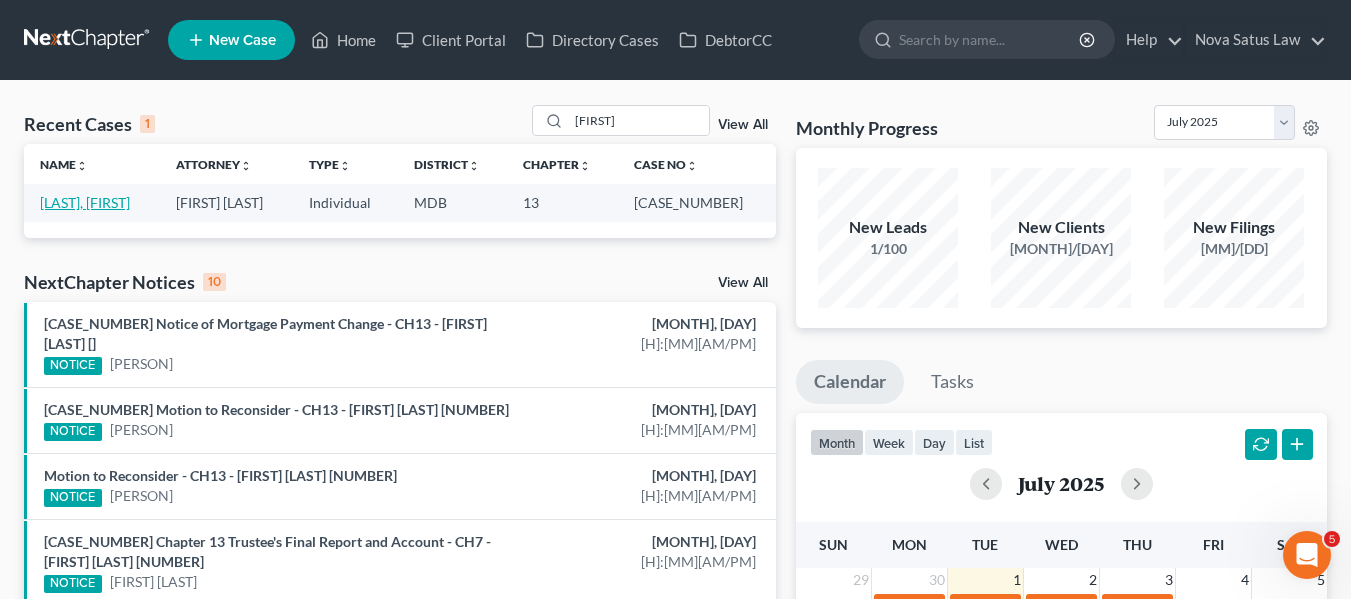 click on "[LAST], [FIRST]" at bounding box center [85, 202] 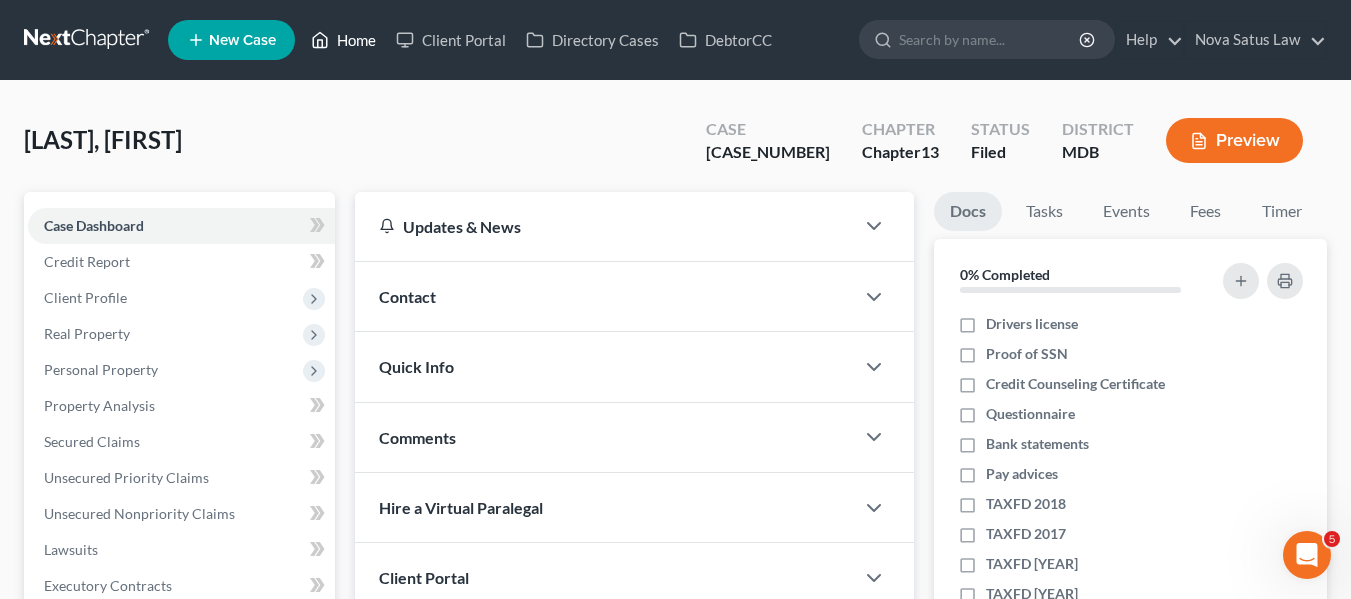 click on "Home" at bounding box center [343, 40] 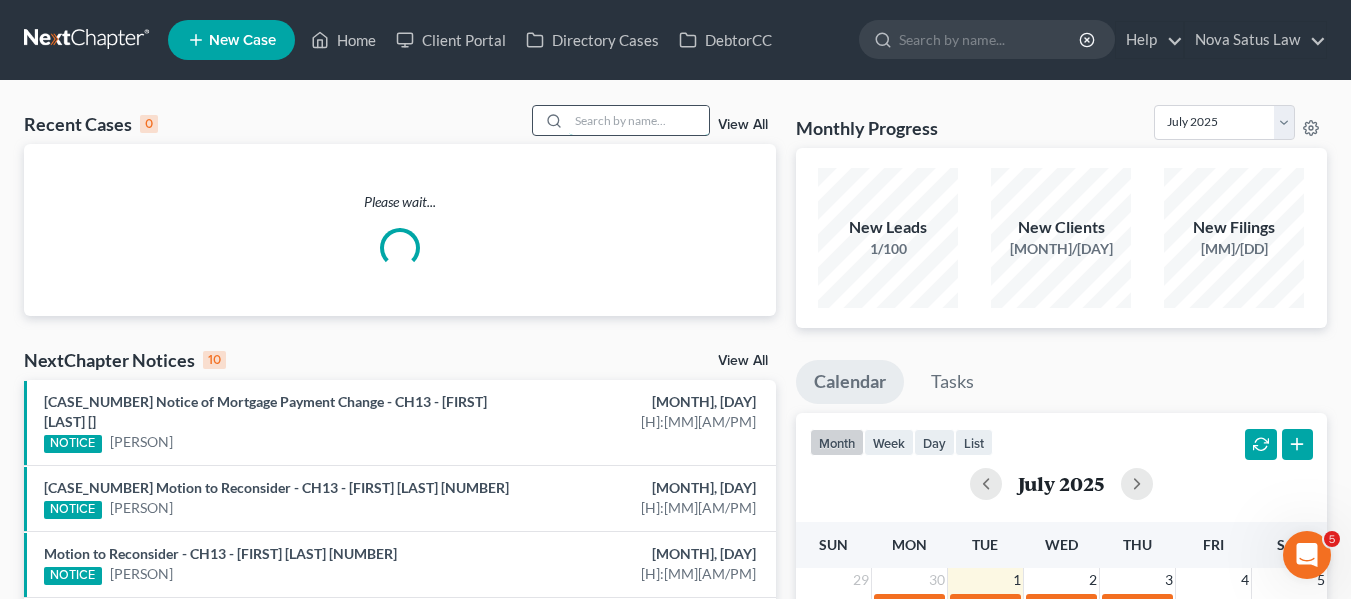 click at bounding box center [639, 120] 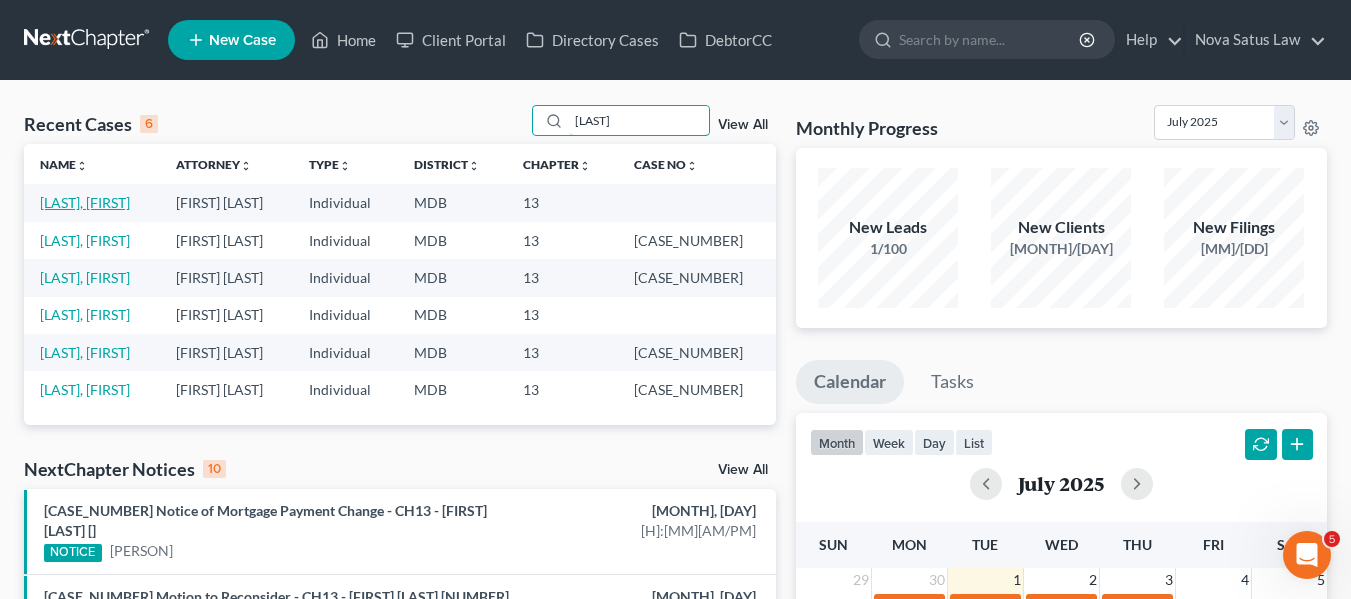 type on "[LAST]" 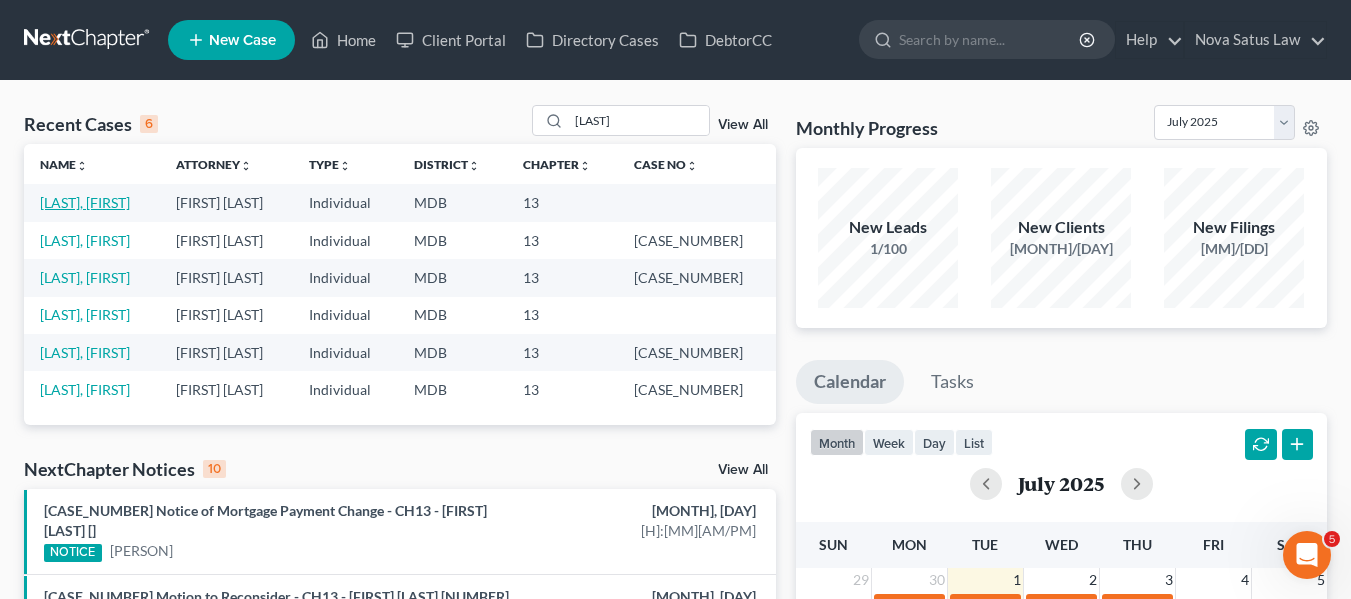 click on "[LAST], [FIRST]" at bounding box center [85, 202] 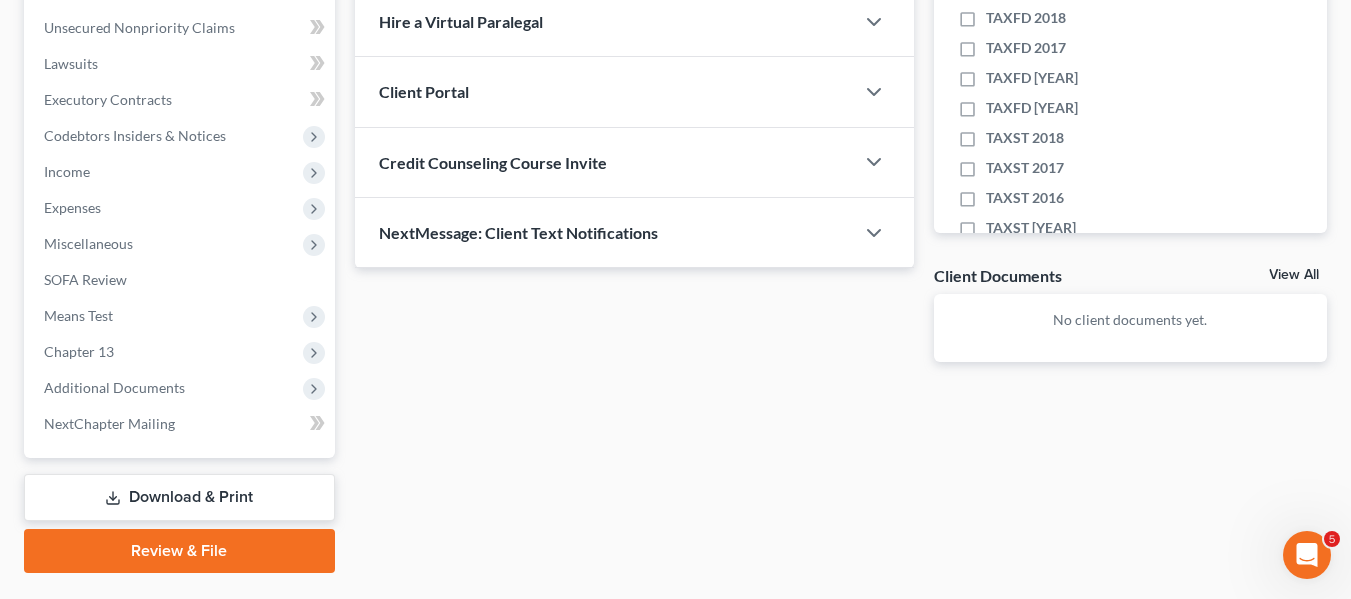 scroll, scrollTop: 536, scrollLeft: 0, axis: vertical 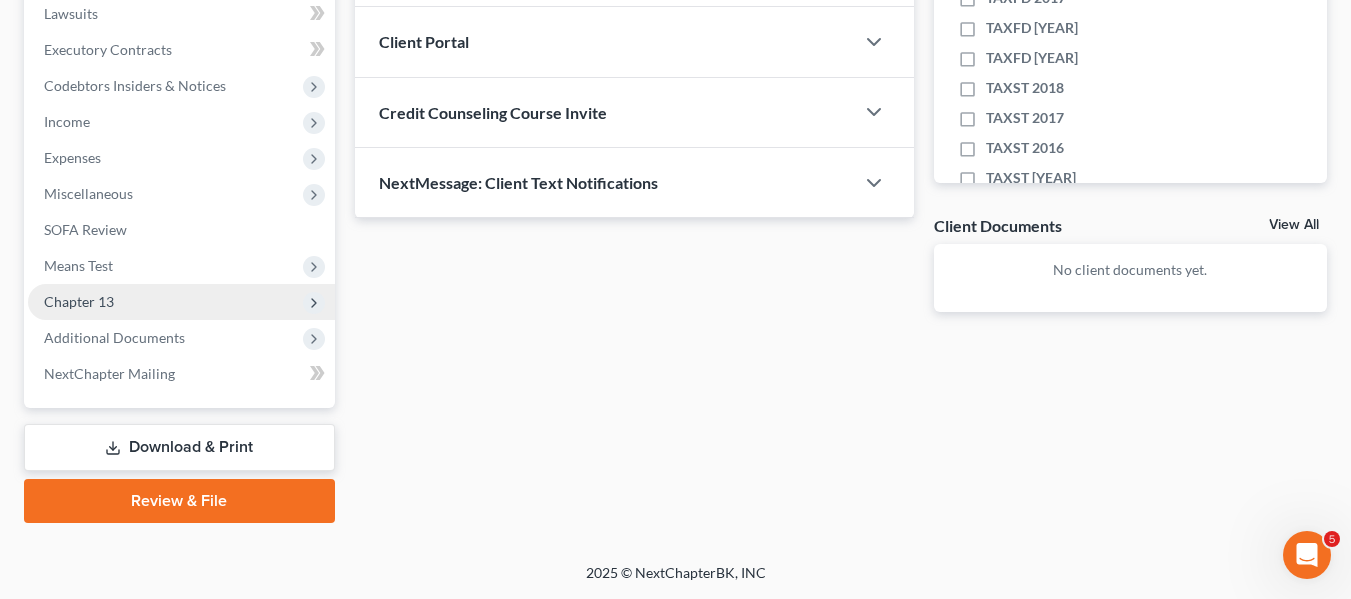 click on "Chapter 13" at bounding box center (0, 0) 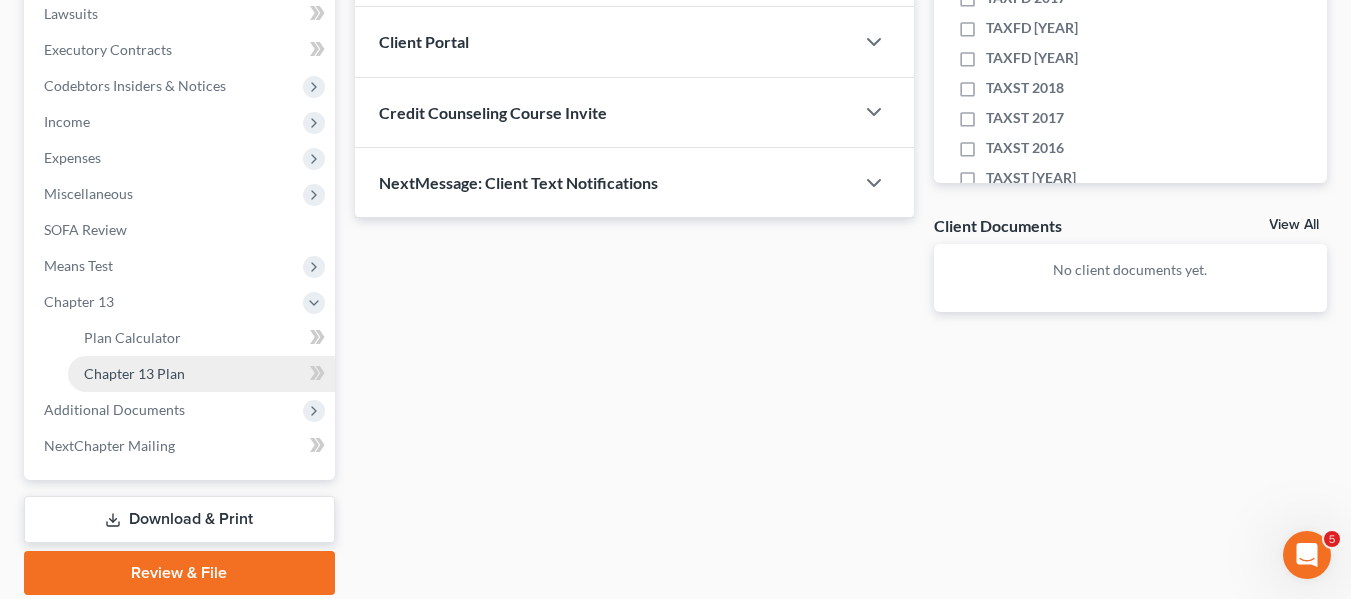 click on "Chapter 13 Plan" at bounding box center (134, 373) 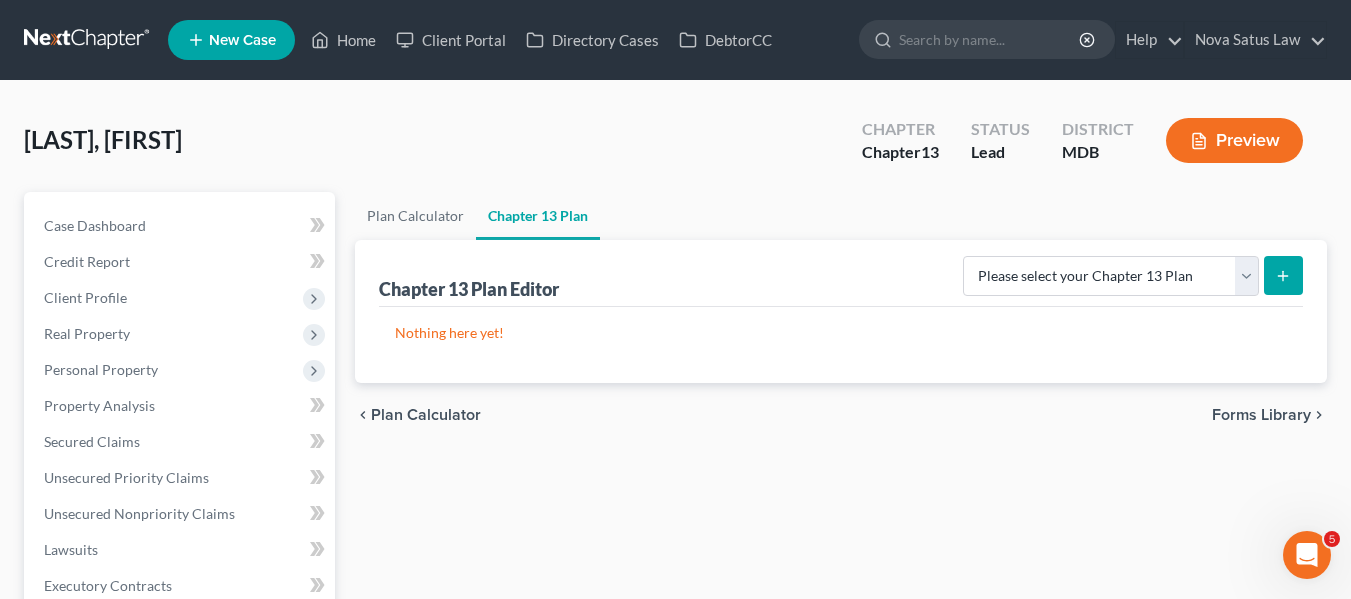 scroll, scrollTop: 162, scrollLeft: 0, axis: vertical 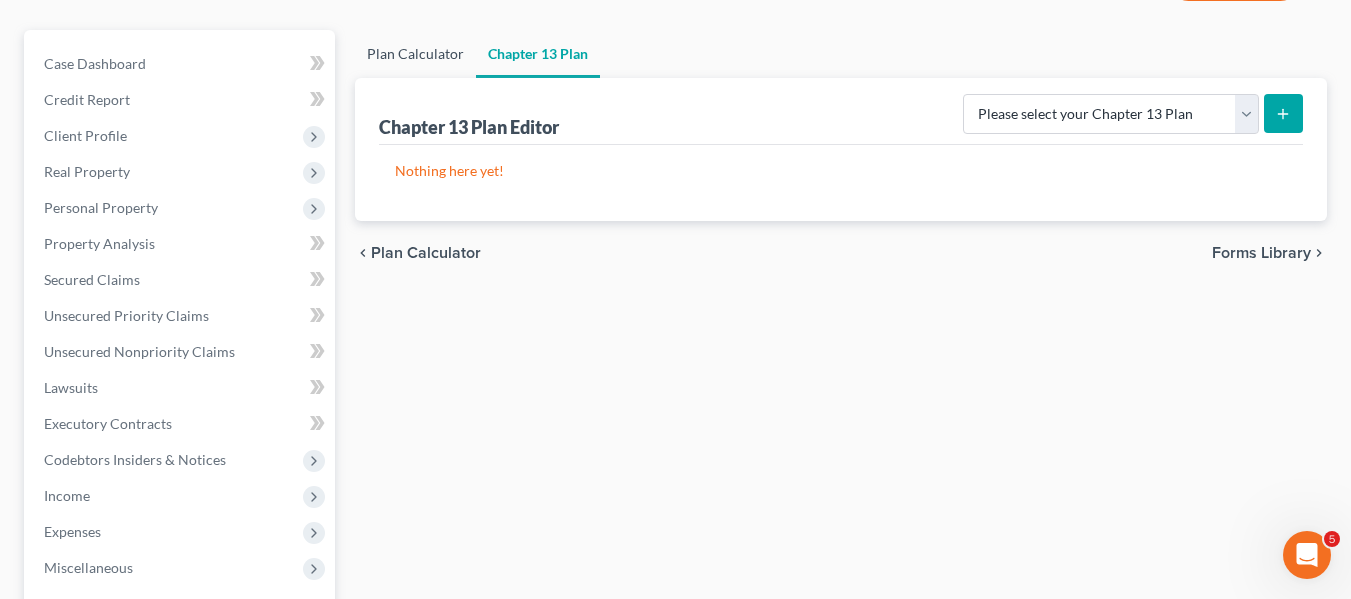 click on "Plan Calculator" at bounding box center [415, 54] 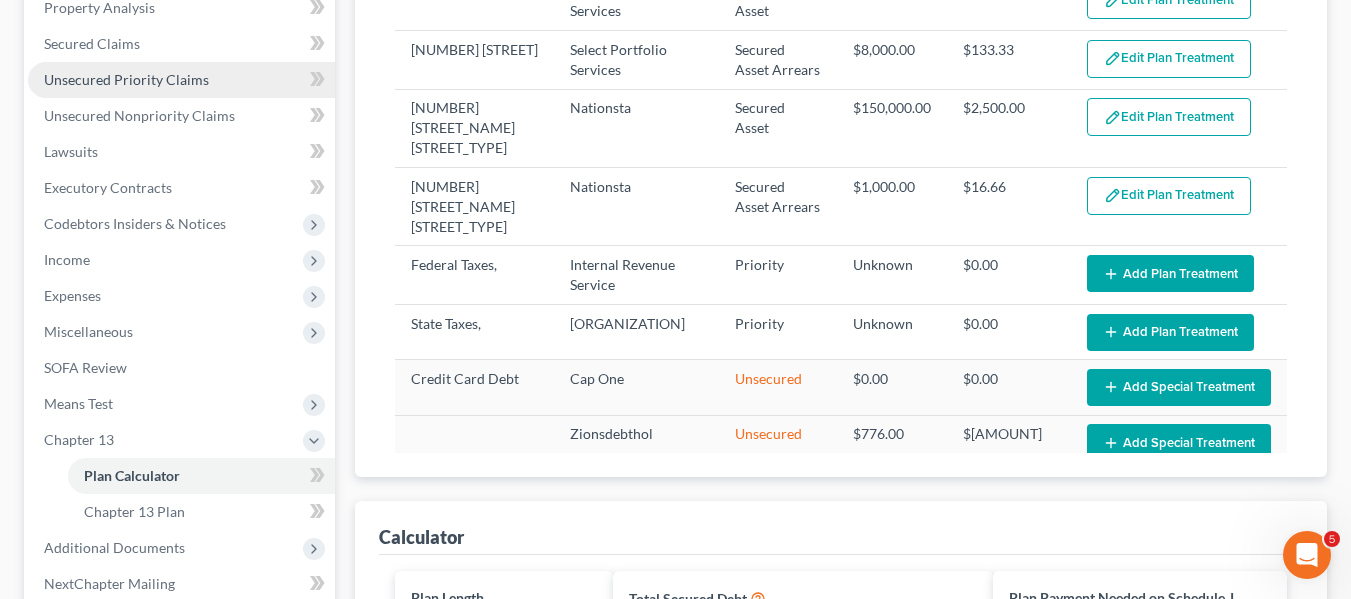 scroll, scrollTop: 397, scrollLeft: 0, axis: vertical 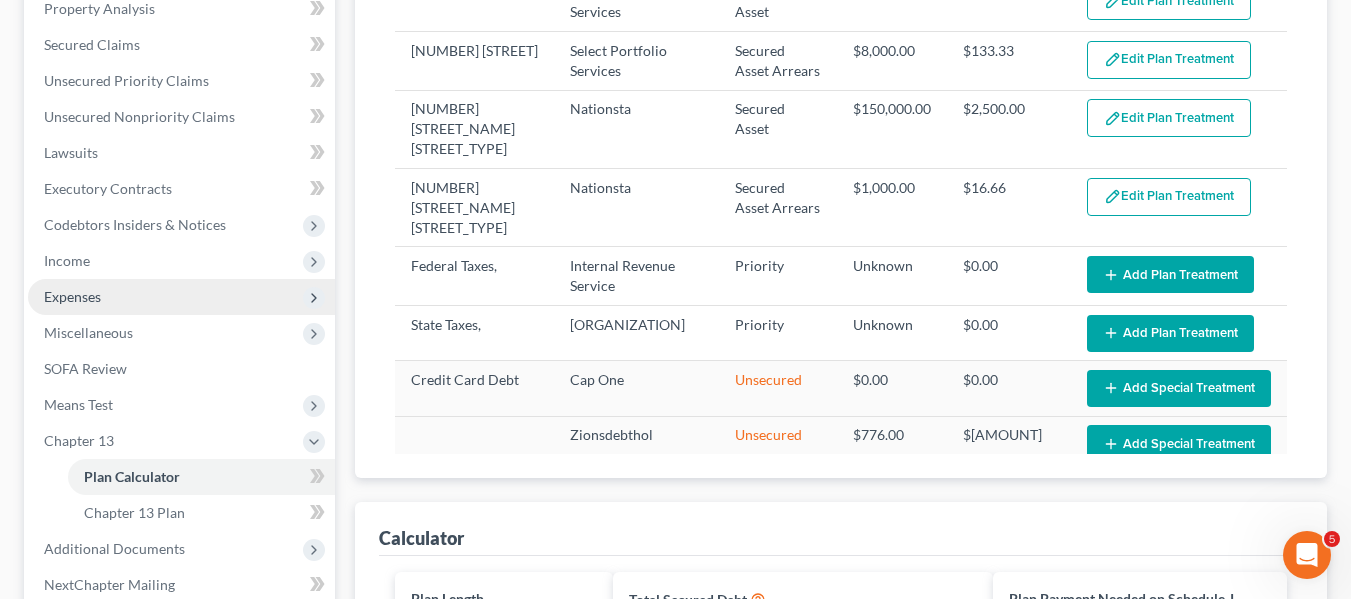 click on "Expenses" at bounding box center [0, 0] 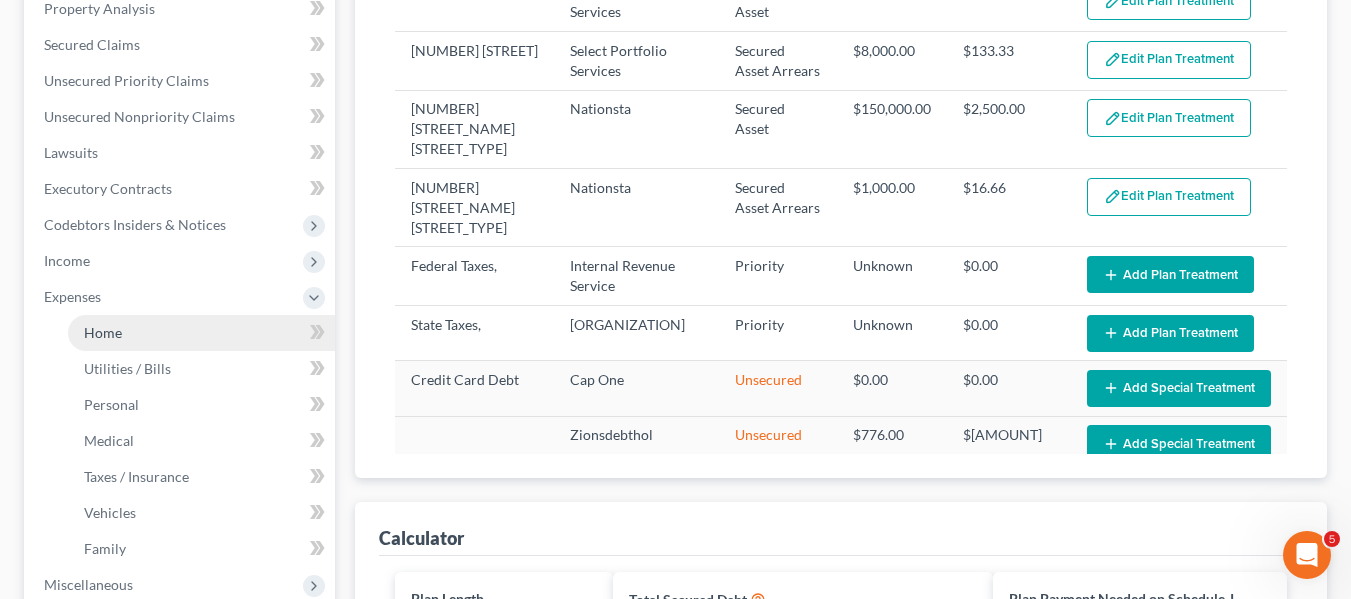 click on "Home" at bounding box center [103, 332] 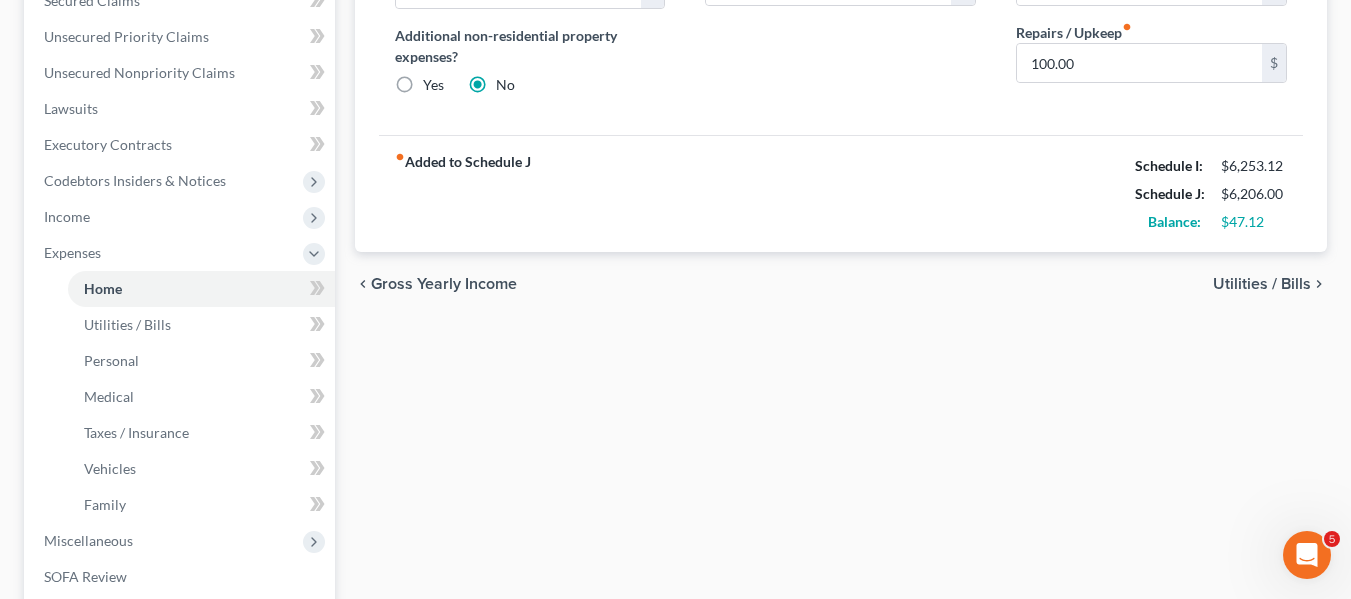 scroll, scrollTop: 0, scrollLeft: 0, axis: both 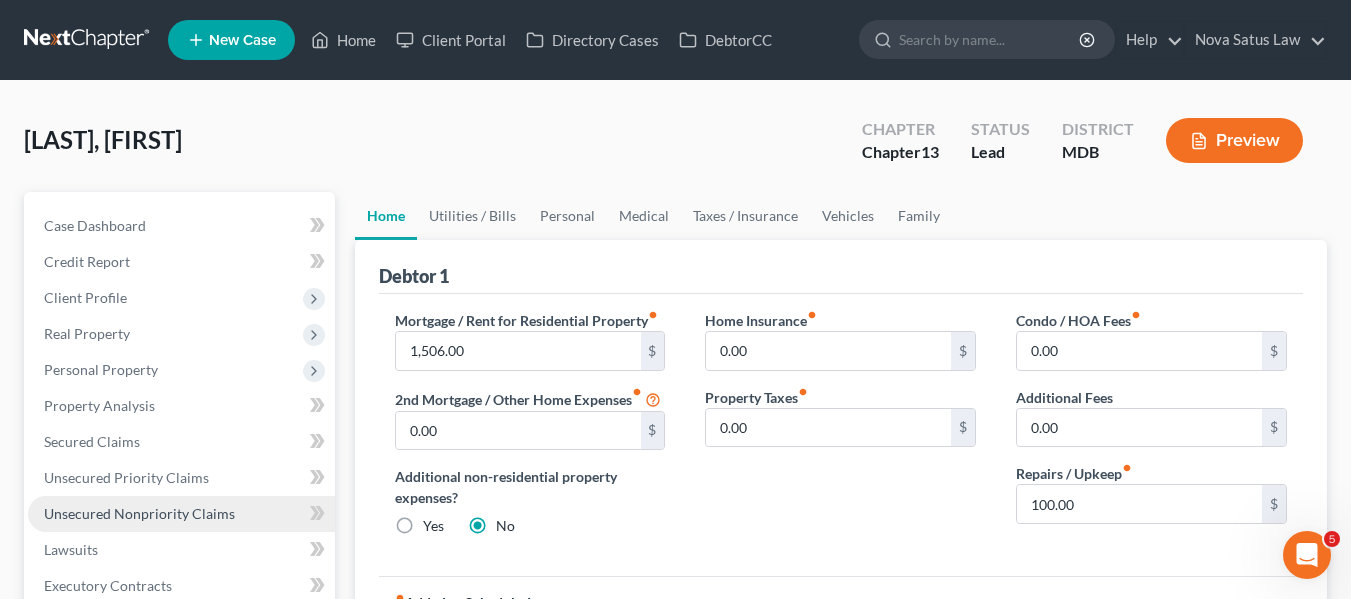 click on "Unsecured Nonpriority Claims" at bounding box center (181, 514) 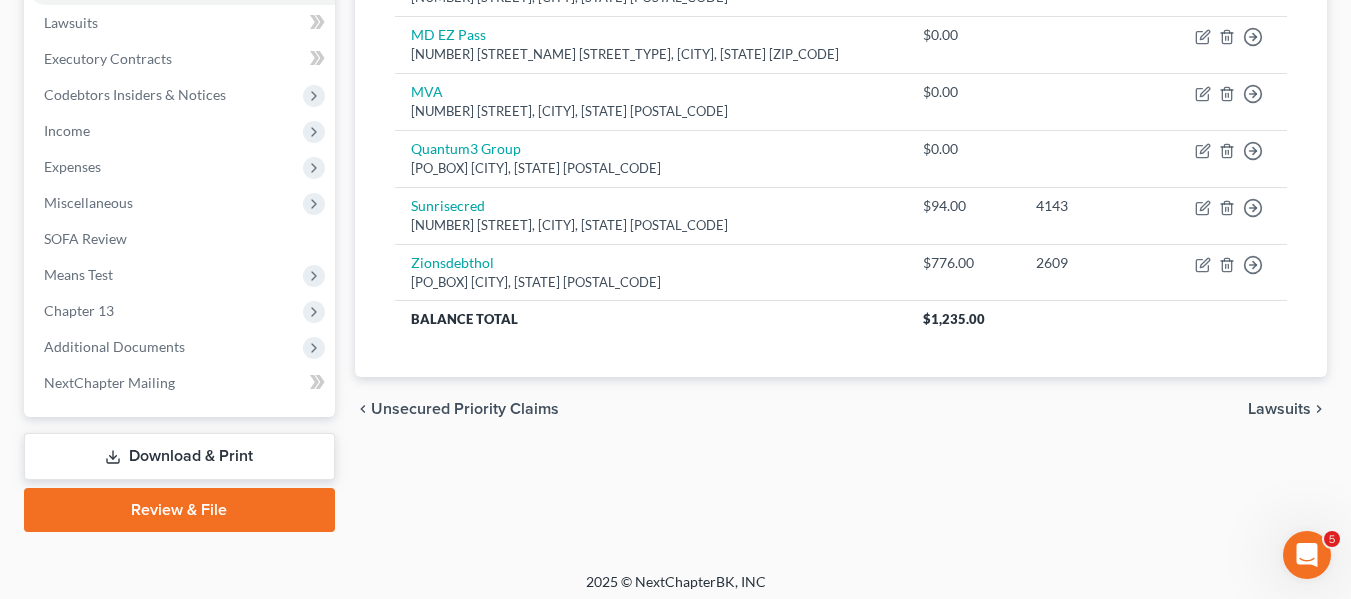 scroll, scrollTop: 536, scrollLeft: 0, axis: vertical 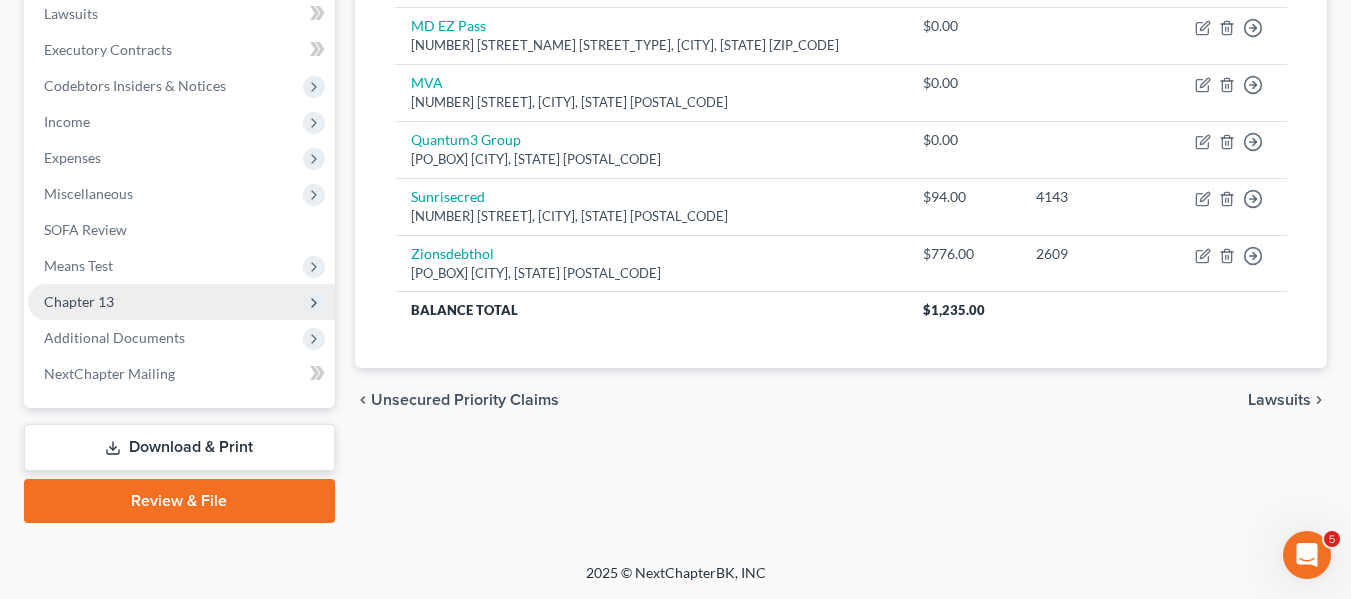 click on "Chapter 13" at bounding box center (0, 0) 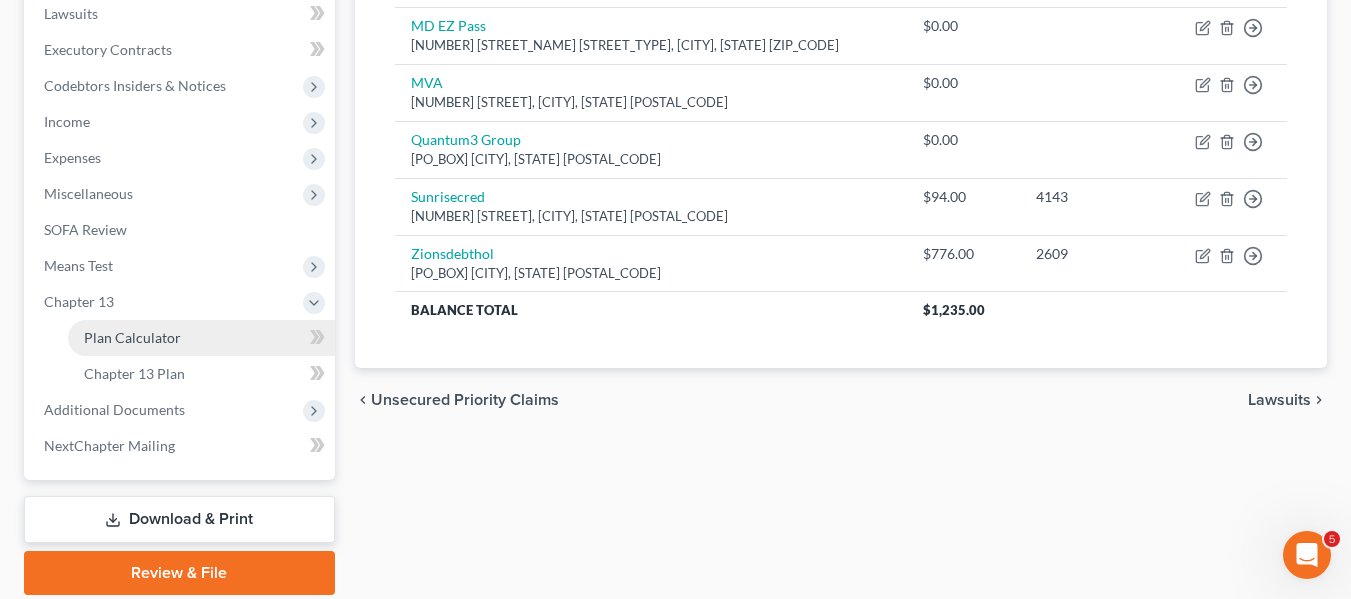 click on "Plan Calculator" at bounding box center [132, 337] 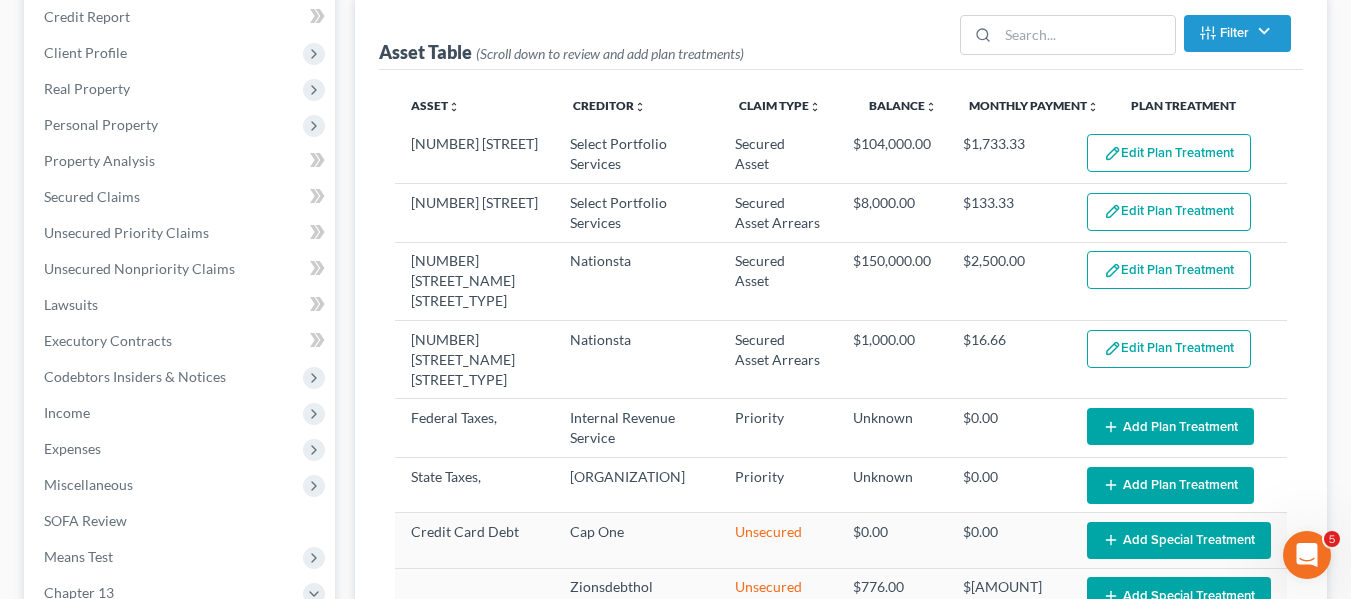 scroll, scrollTop: 246, scrollLeft: 0, axis: vertical 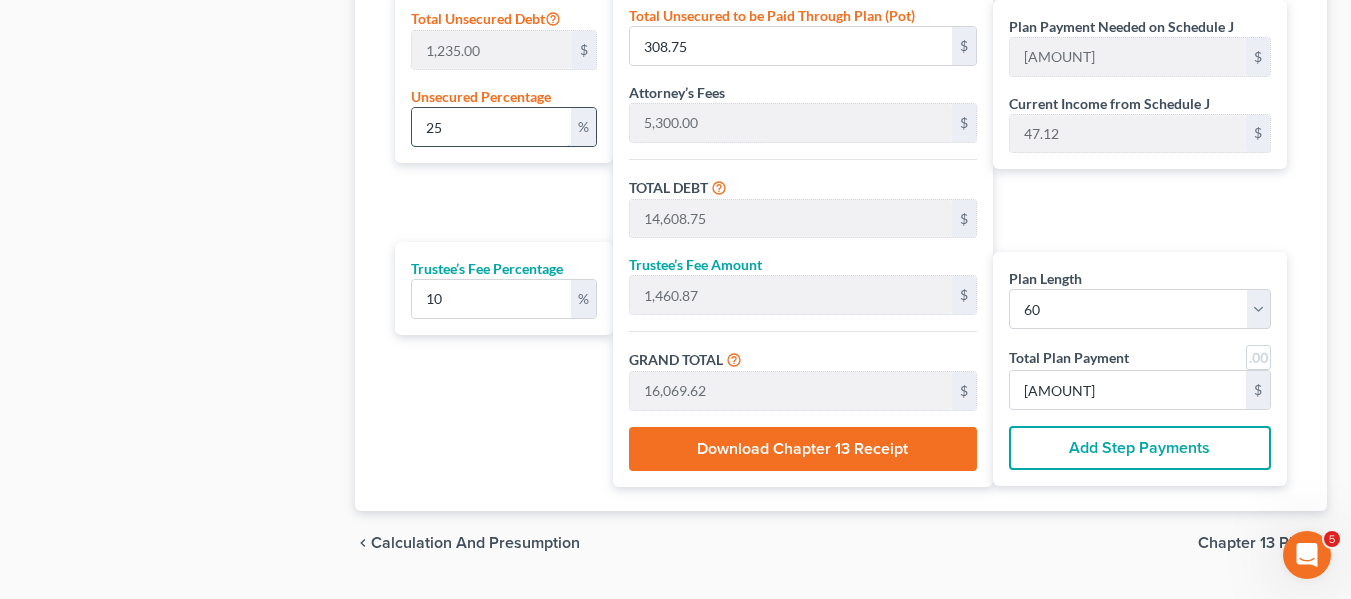click on "25" at bounding box center [492, 50] 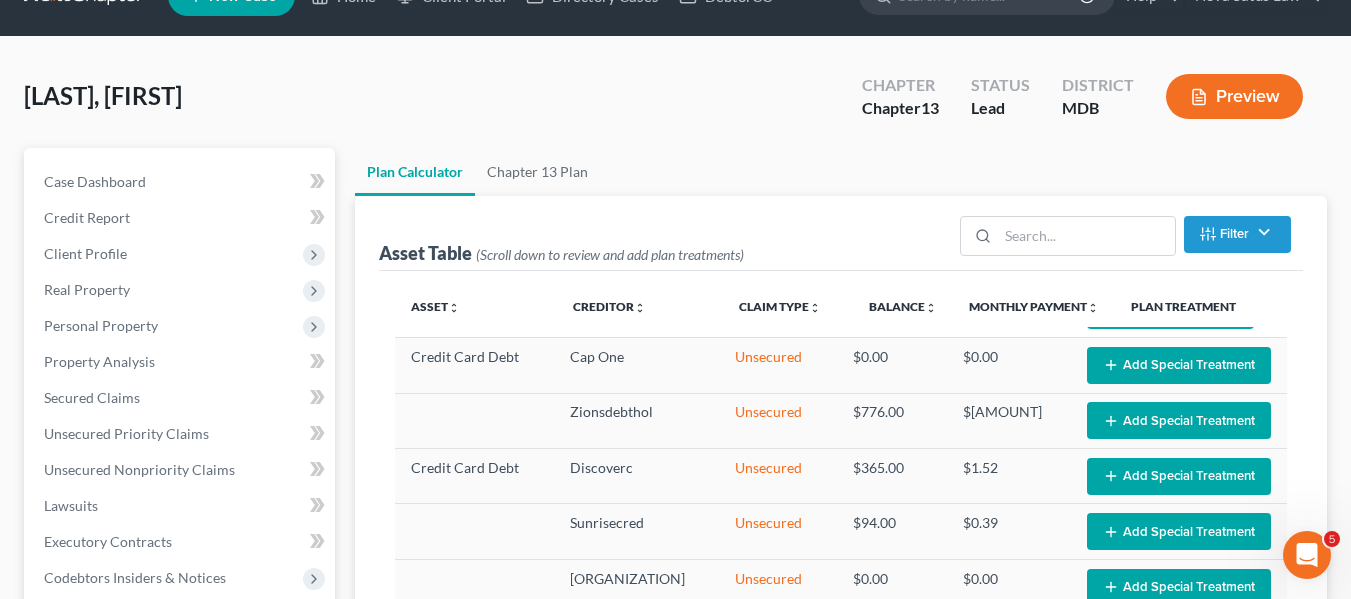 scroll, scrollTop: 0, scrollLeft: 0, axis: both 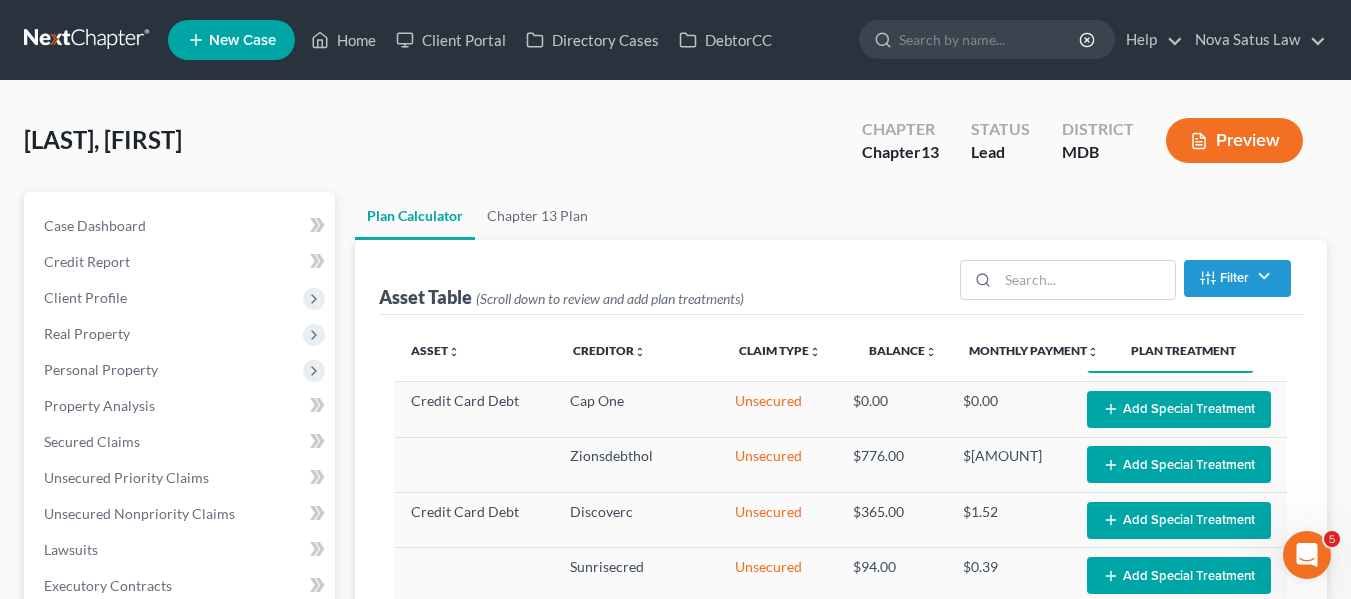 type on "[NUMBER]" 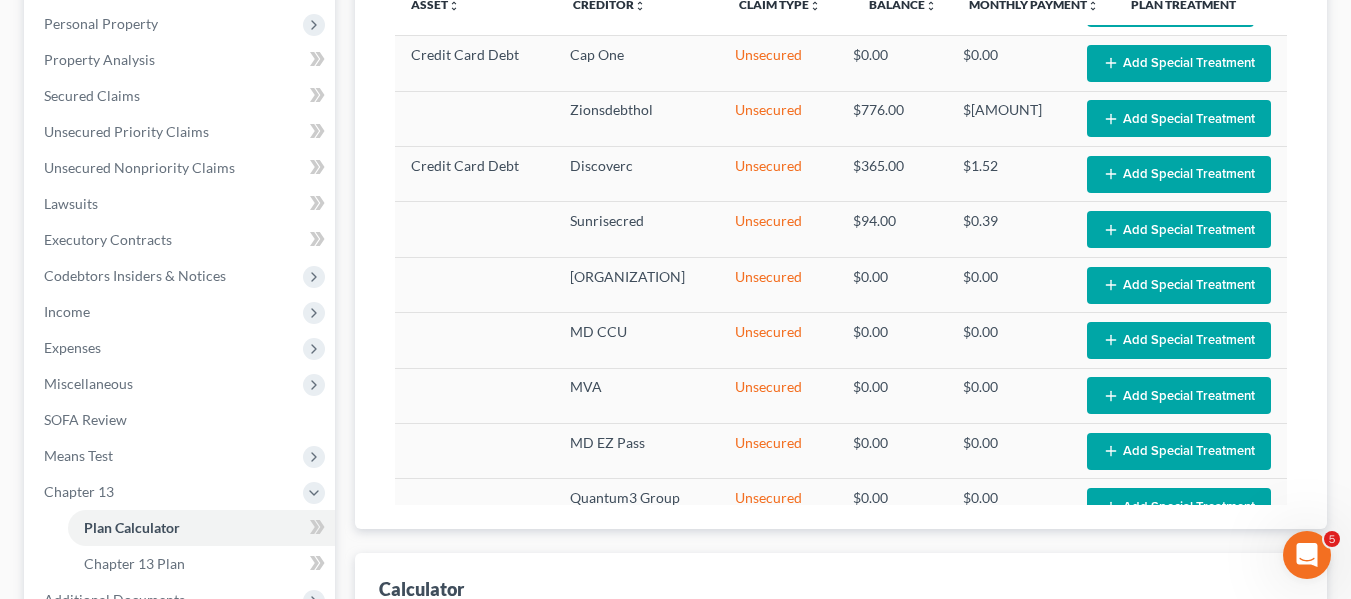 scroll, scrollTop: 347, scrollLeft: 0, axis: vertical 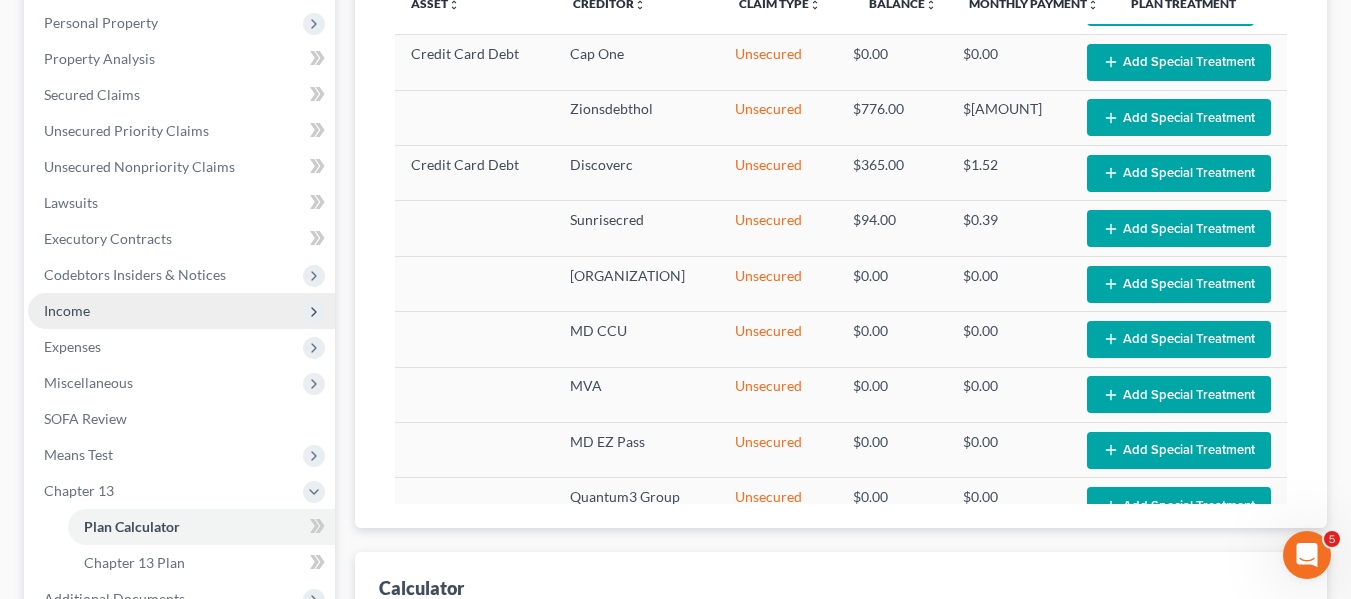 click on "Income" at bounding box center [0, 0] 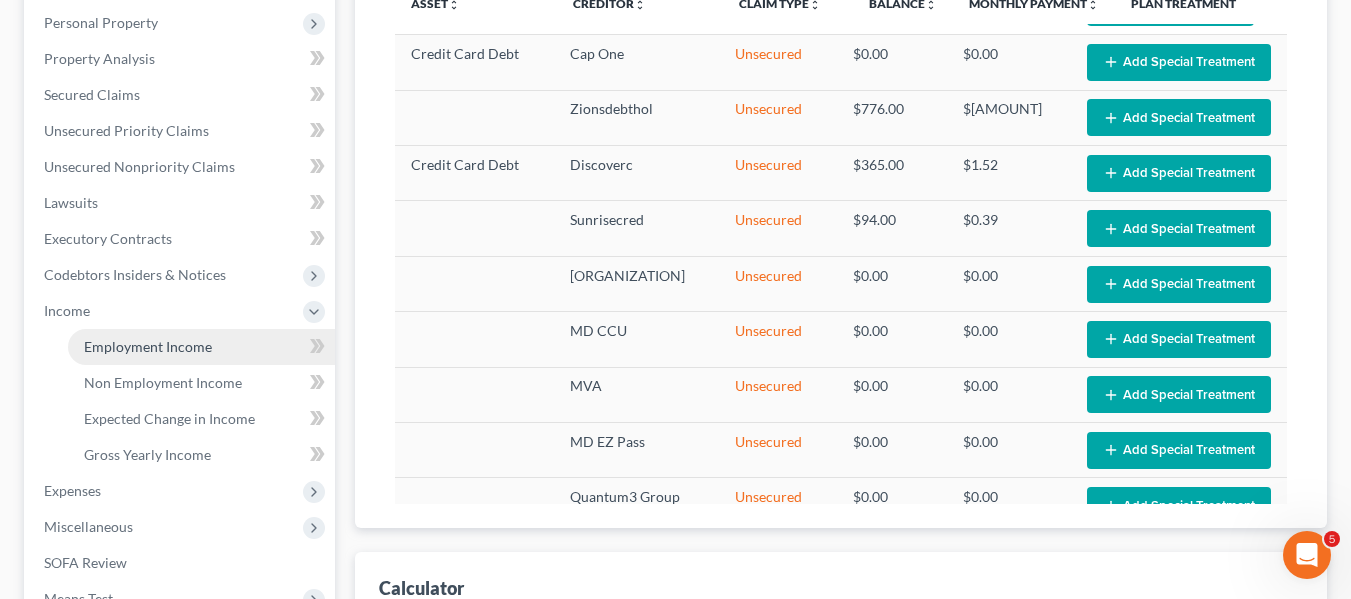 click on "Employment Income" at bounding box center [201, 347] 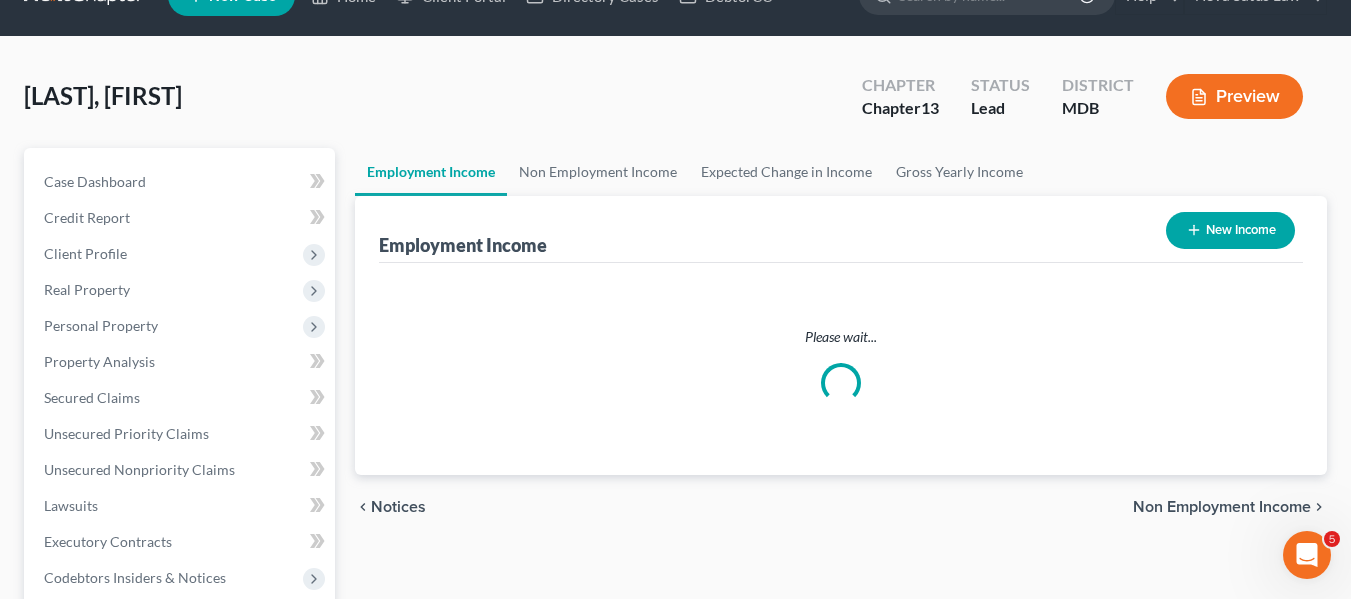 scroll, scrollTop: 0, scrollLeft: 0, axis: both 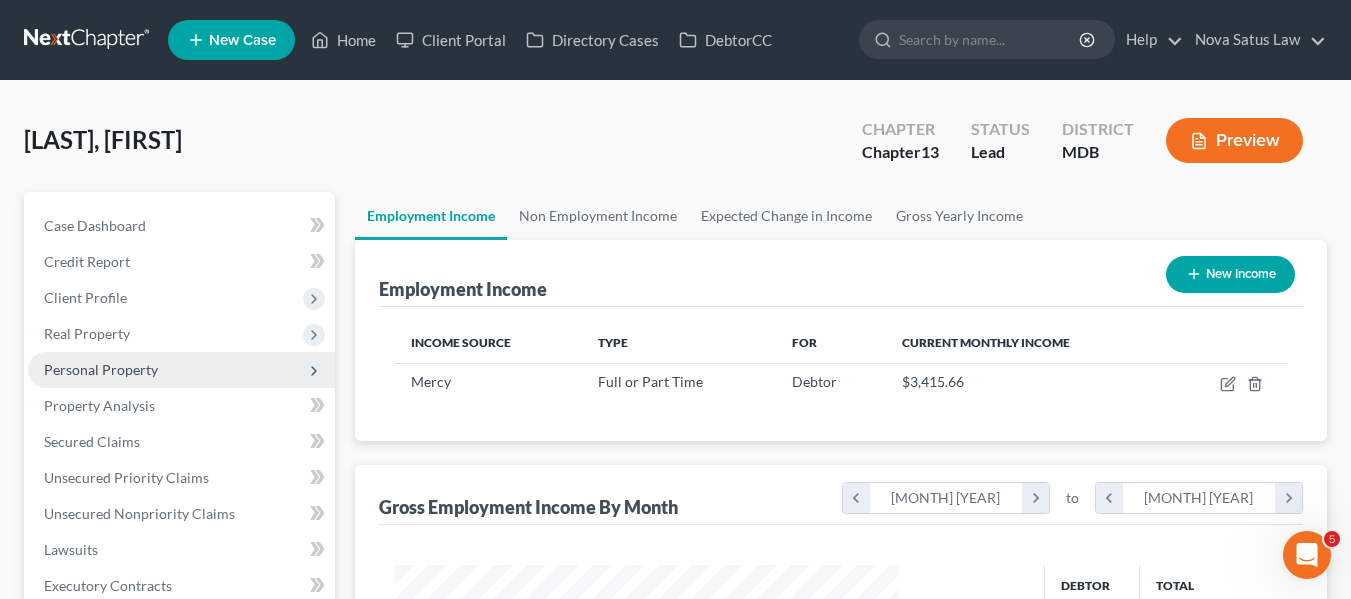 click on "Personal Property" at bounding box center [0, 0] 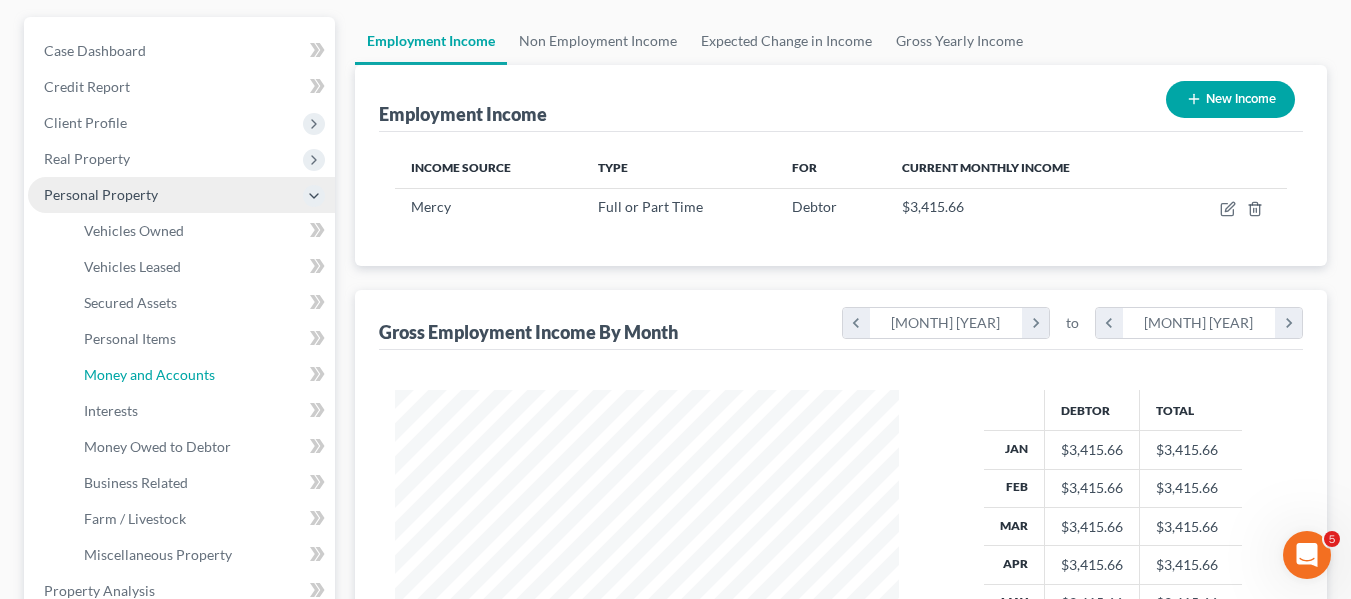 click on "Money and Accounts" at bounding box center (149, 374) 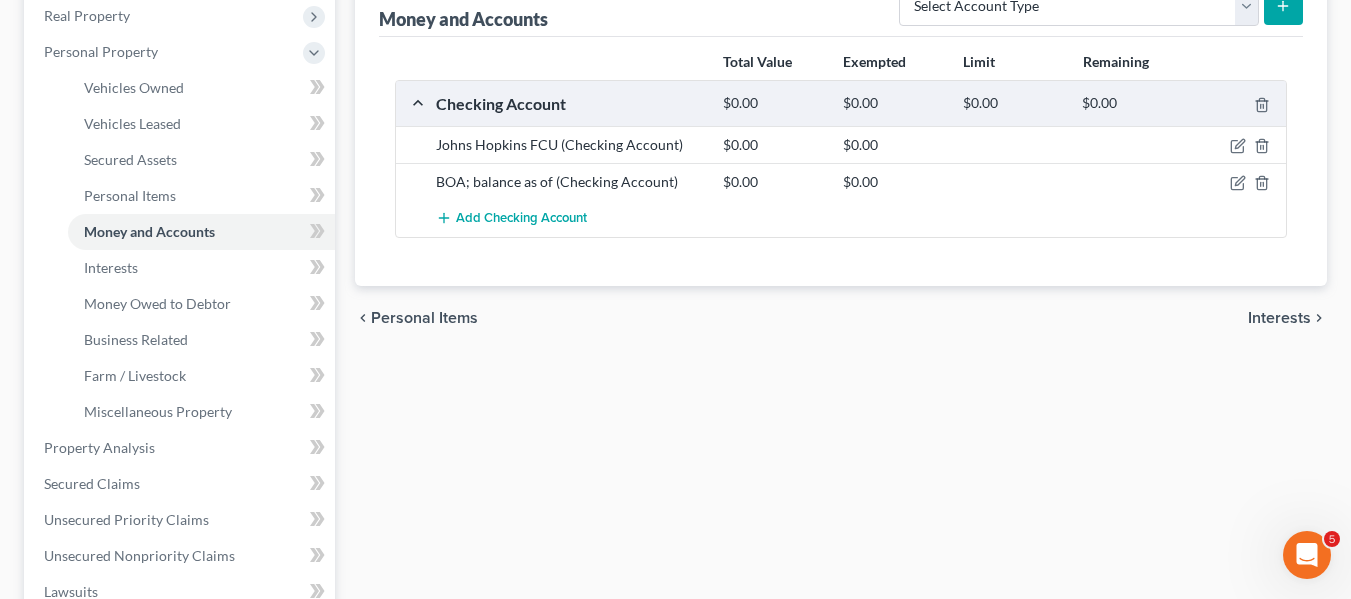scroll, scrollTop: 319, scrollLeft: 0, axis: vertical 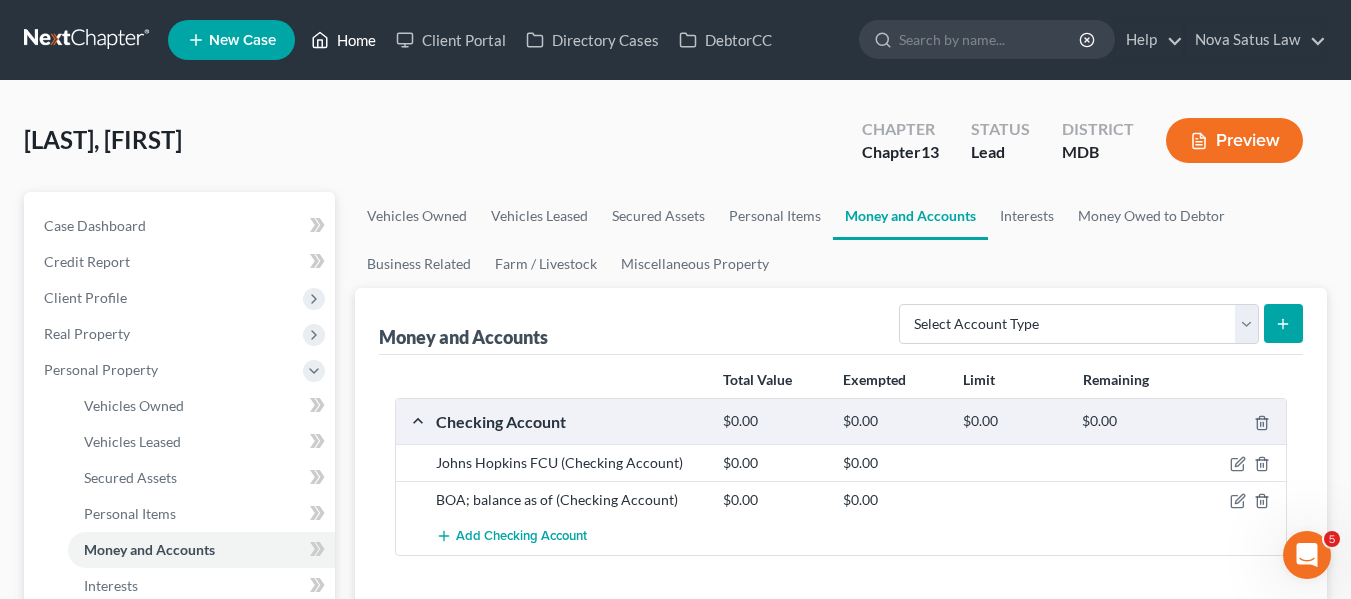 click on "Home" at bounding box center [343, 40] 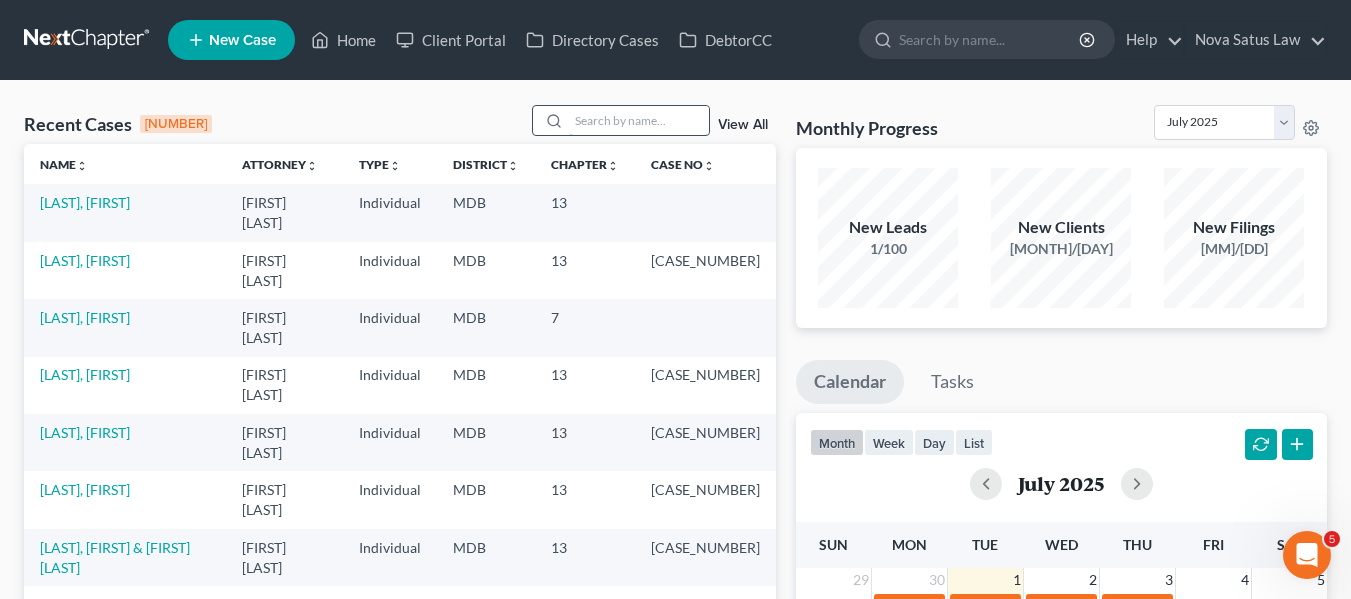 click at bounding box center (639, 120) 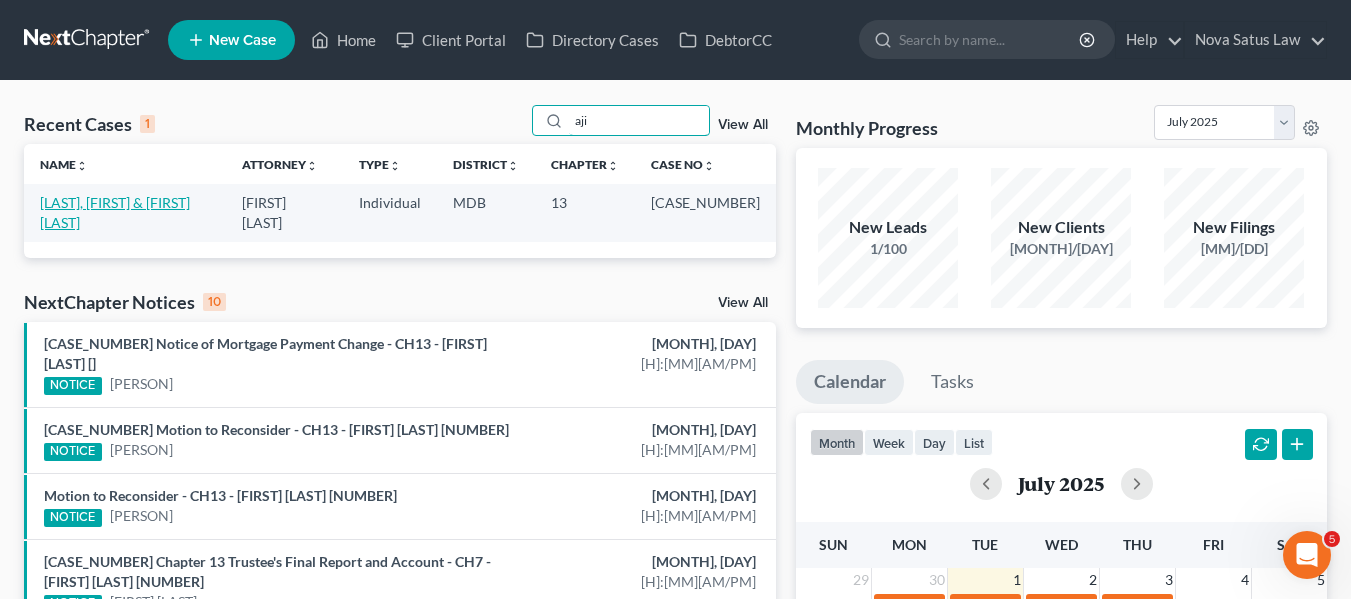 type on "aji" 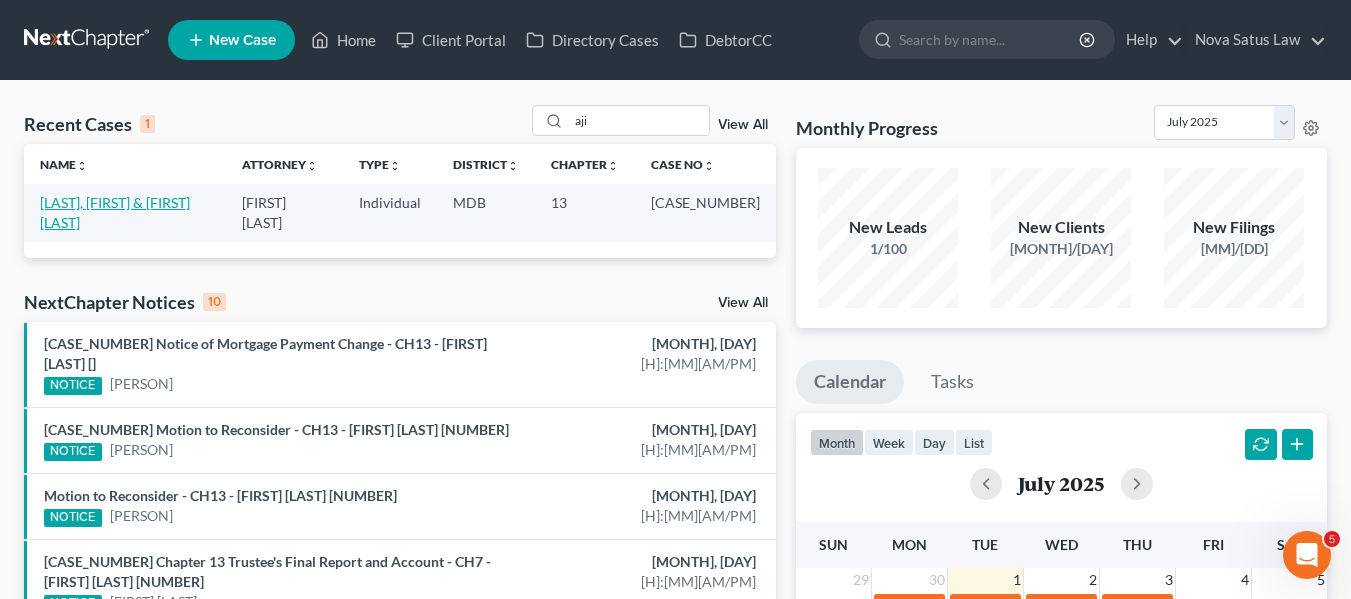 click on "[LAST], [FIRST] & [FIRST] [LAST]" at bounding box center [115, 212] 